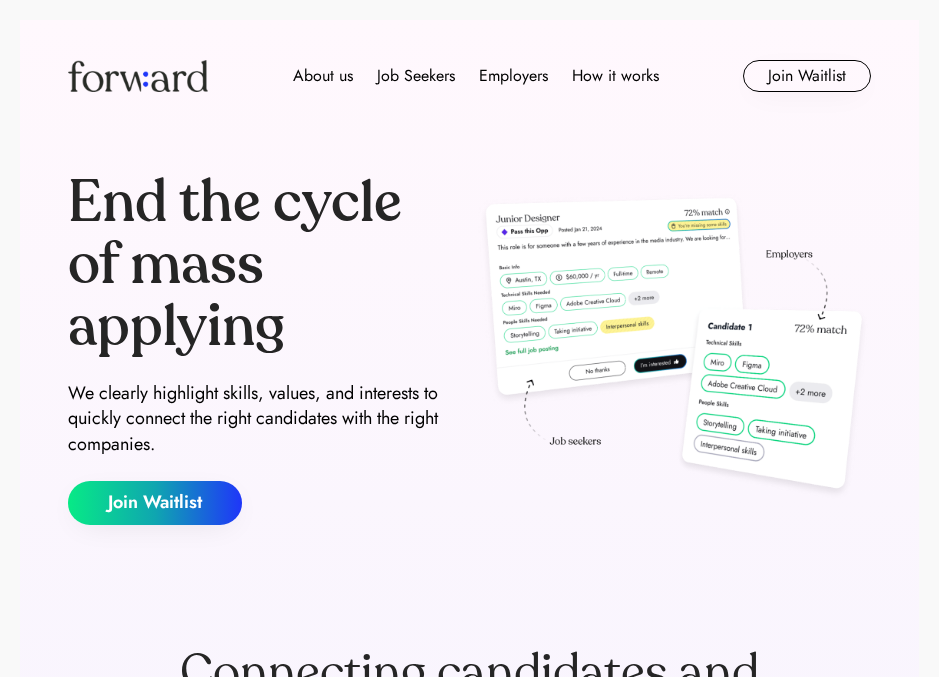 scroll, scrollTop: 0, scrollLeft: 0, axis: both 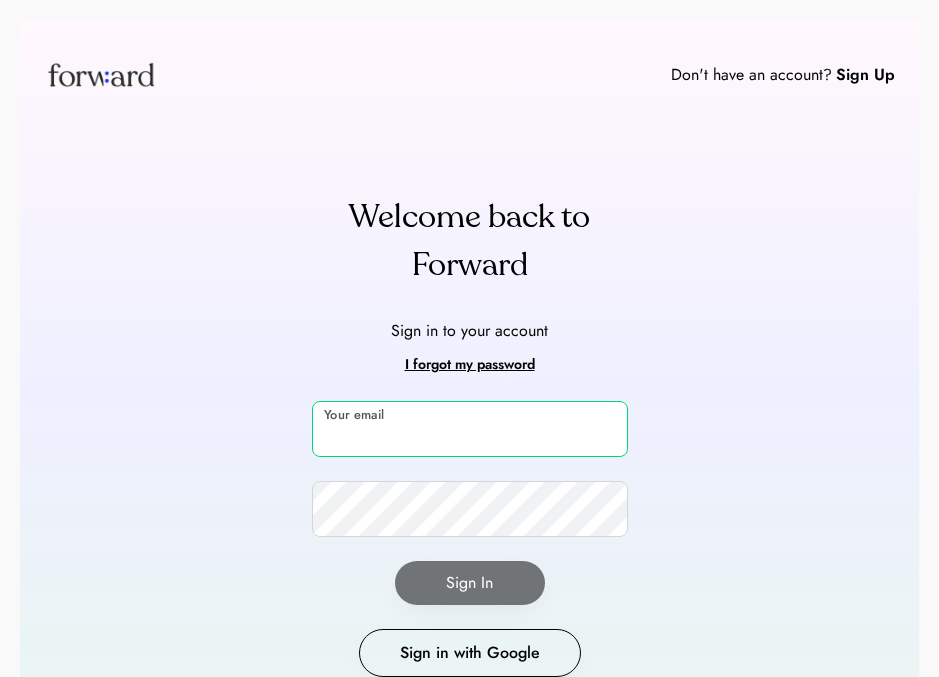 click at bounding box center (470, 429) 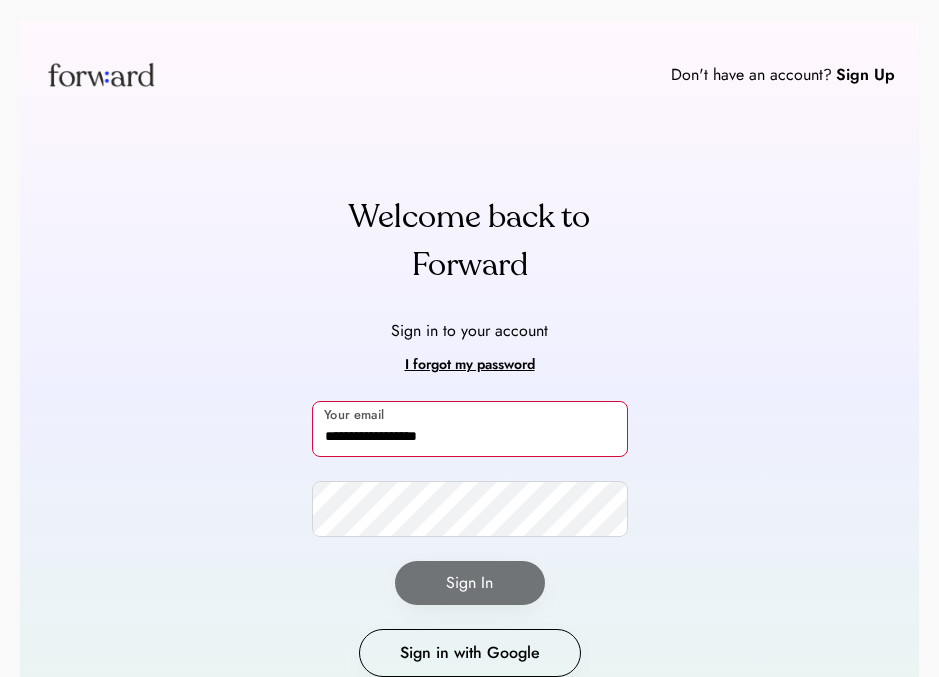 type on "**********" 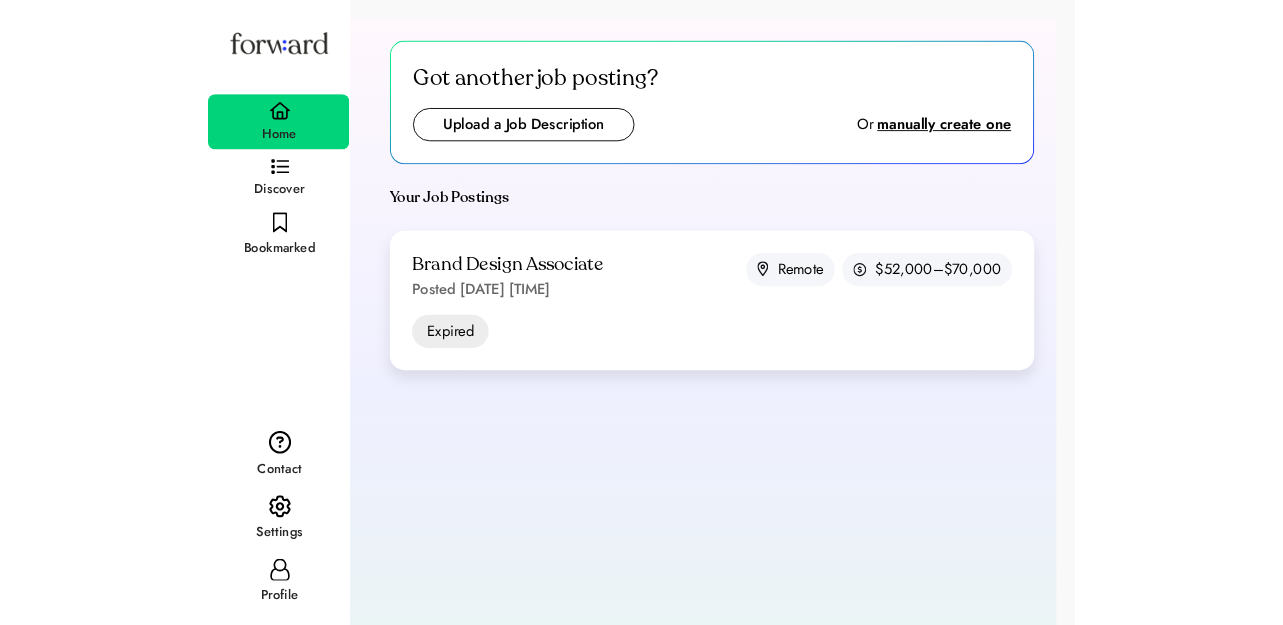 scroll, scrollTop: 0, scrollLeft: 0, axis: both 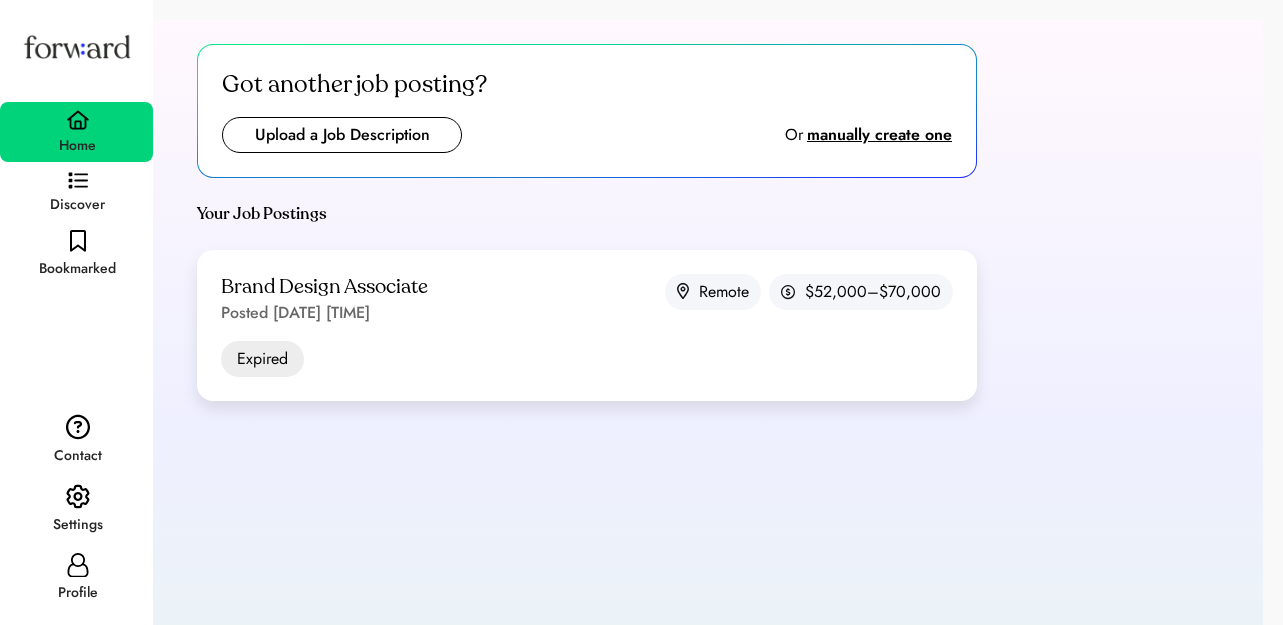 click on "Got another job posting? Upload a Job Description Or manually create one Your Job Postings Brand Design Associate Posted Jun 2, 2025 1:17 pm Remote $52,000–$70,000 Expired" at bounding box center [641, 420] 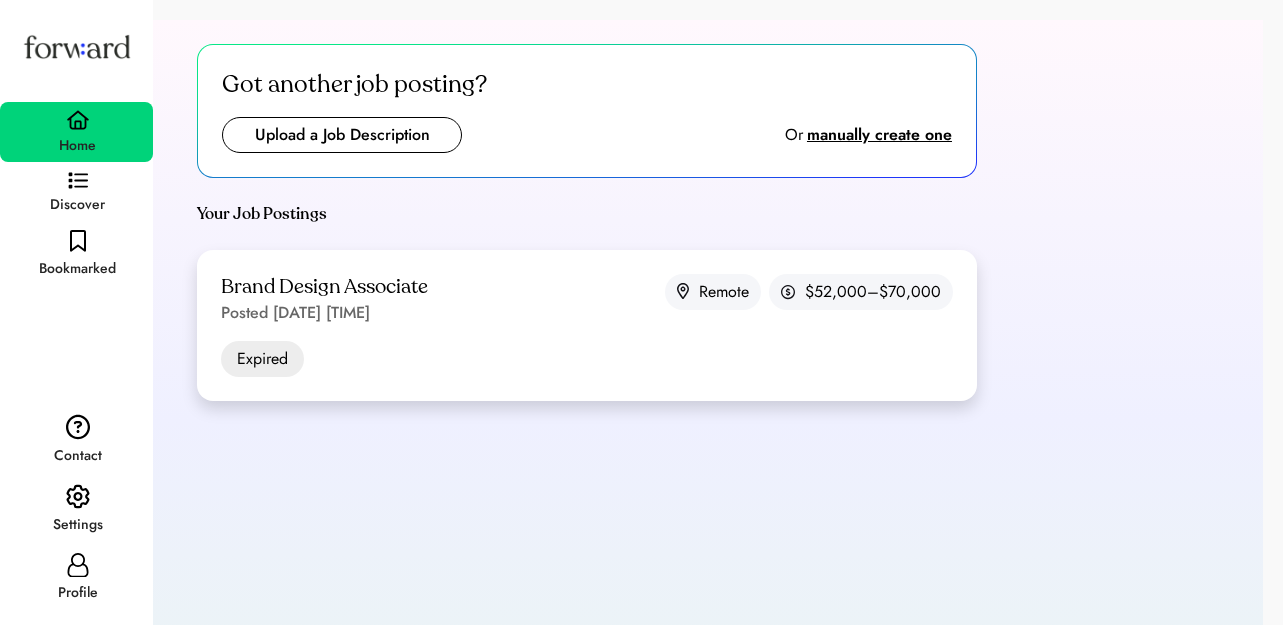 click on "Posted [MONTH] [DAY], [YEAR] [TIME]" at bounding box center (295, 313) 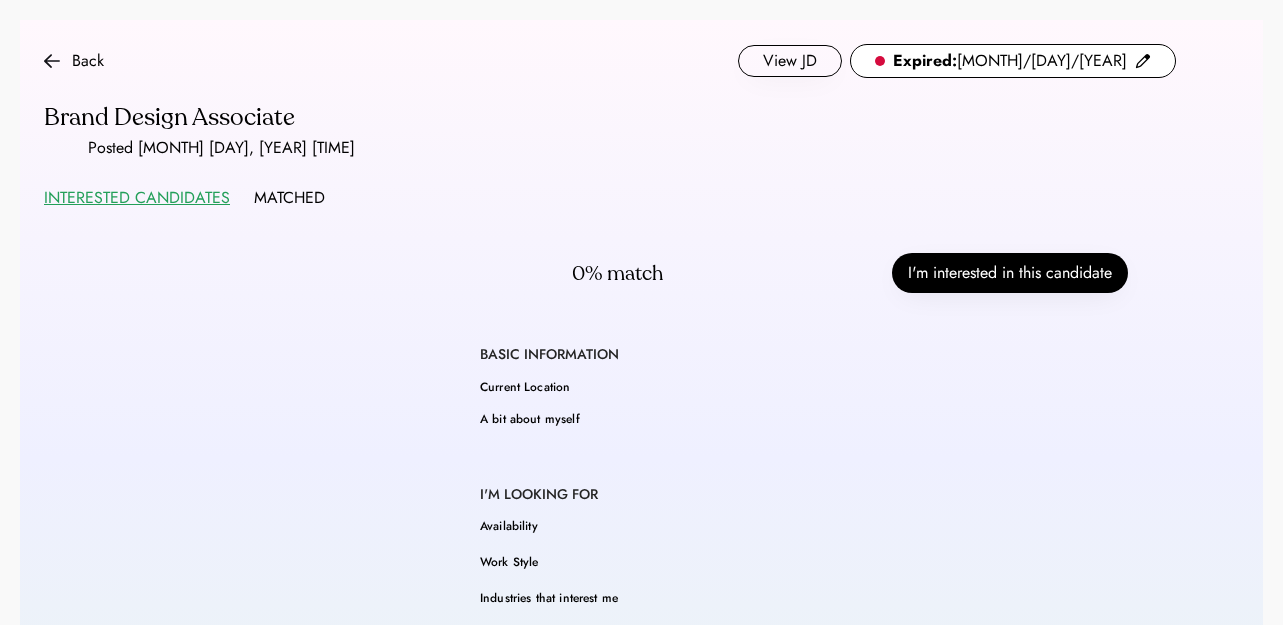 scroll, scrollTop: 0, scrollLeft: 0, axis: both 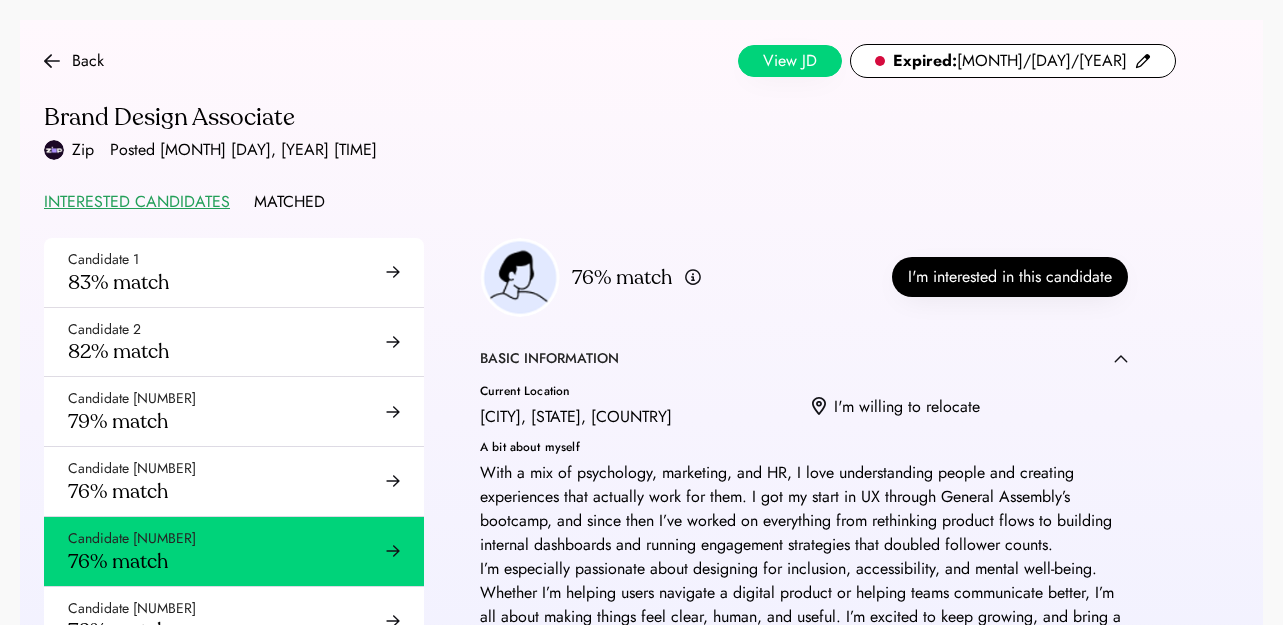 click on "View JD" at bounding box center [790, 61] 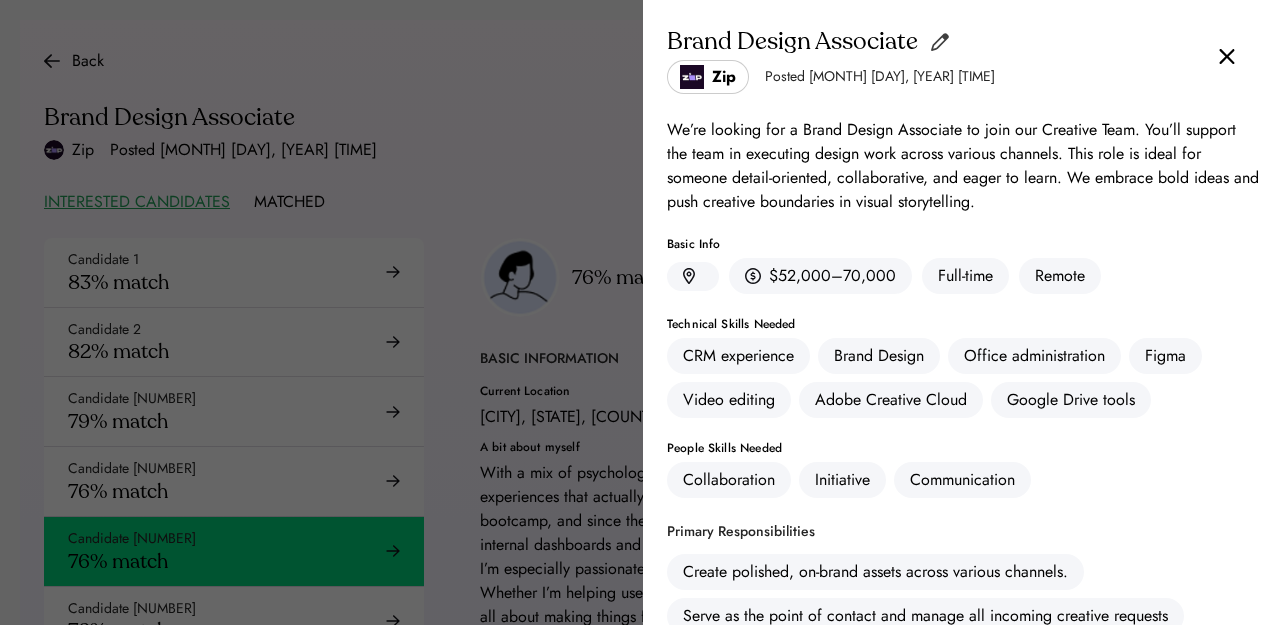 click 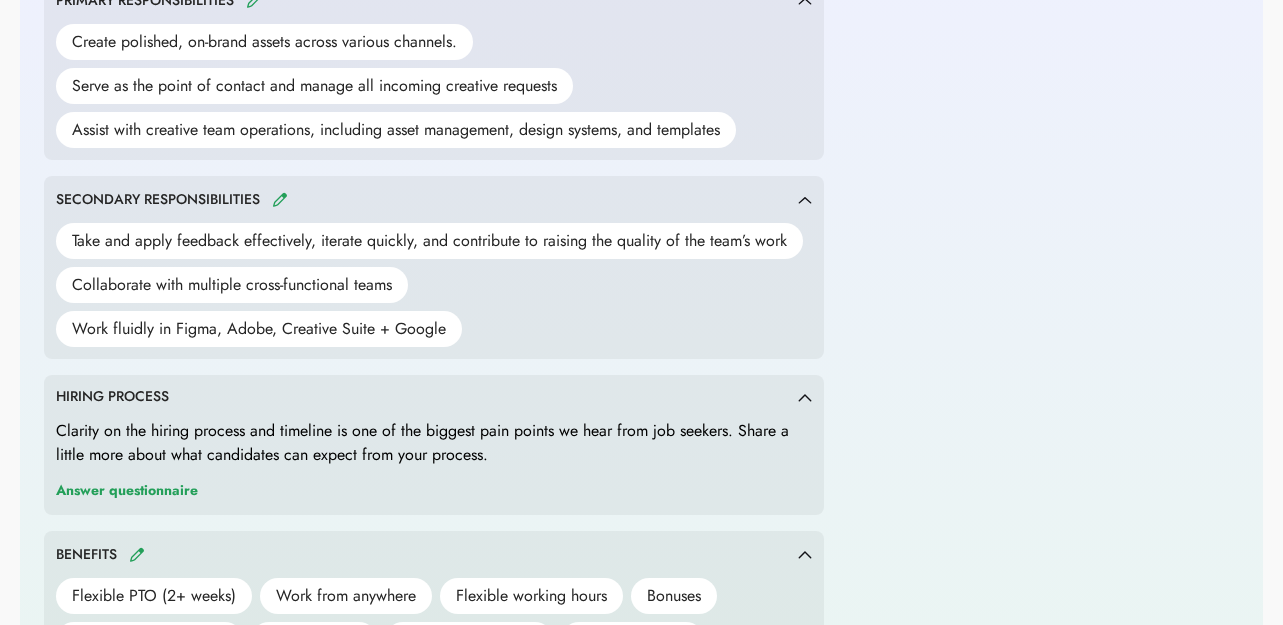 scroll, scrollTop: 1129, scrollLeft: 0, axis: vertical 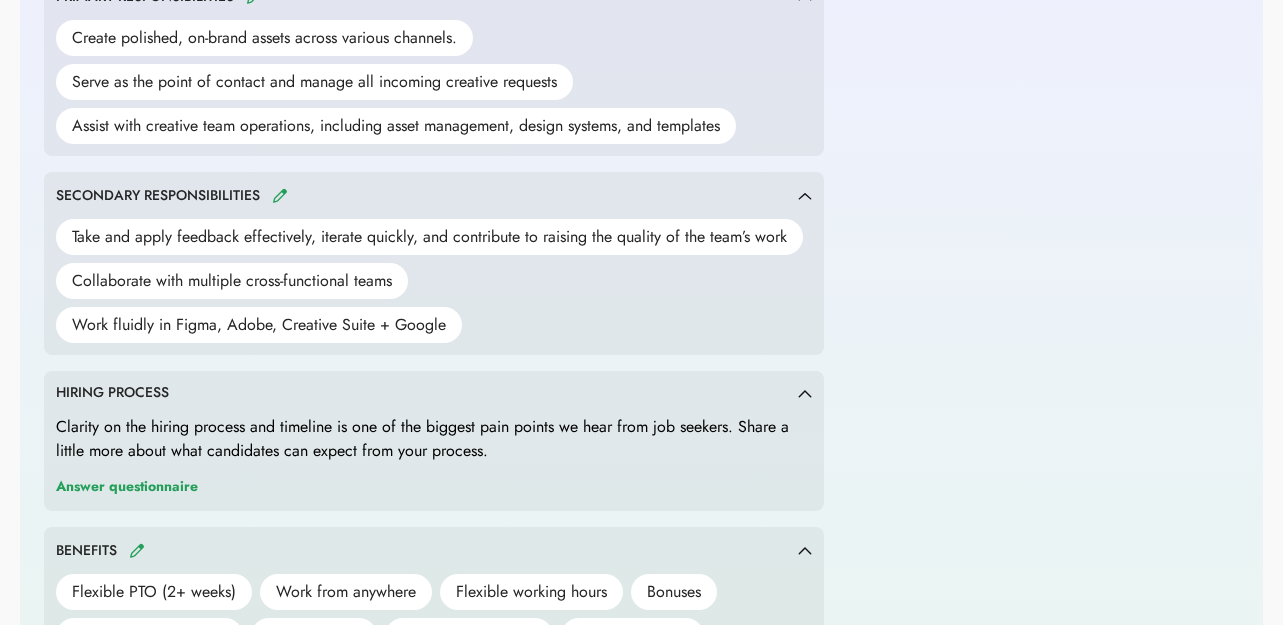 click on "Answer questionnaire" at bounding box center [127, 487] 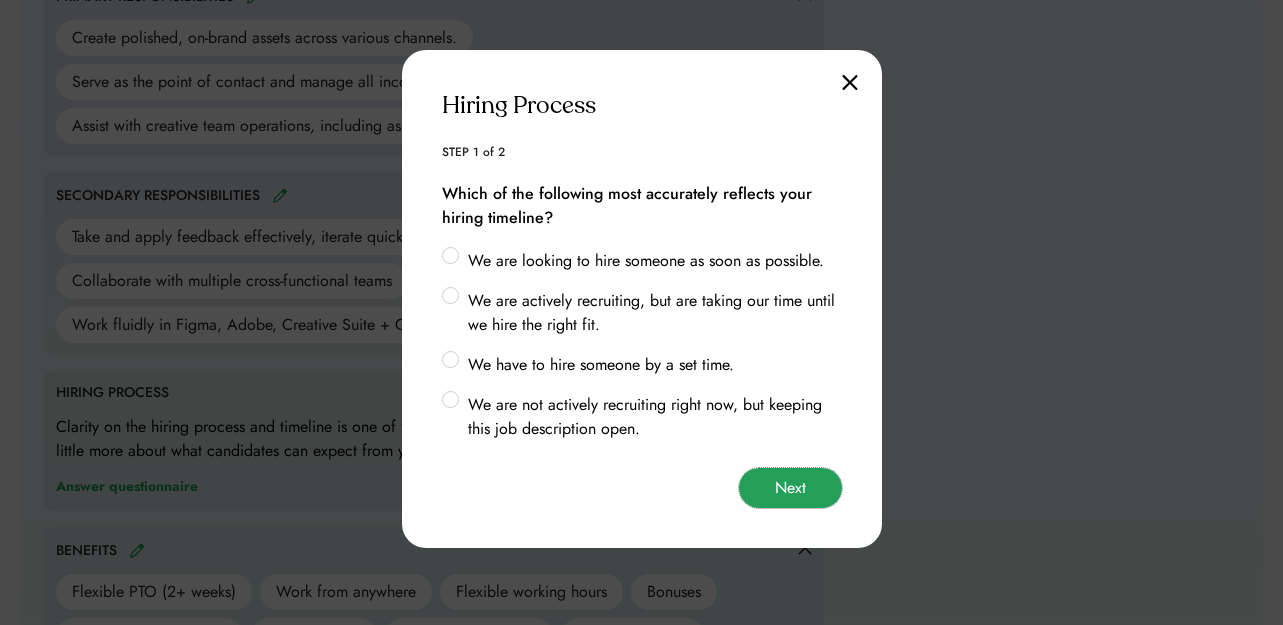 click on "Next" at bounding box center [790, 488] 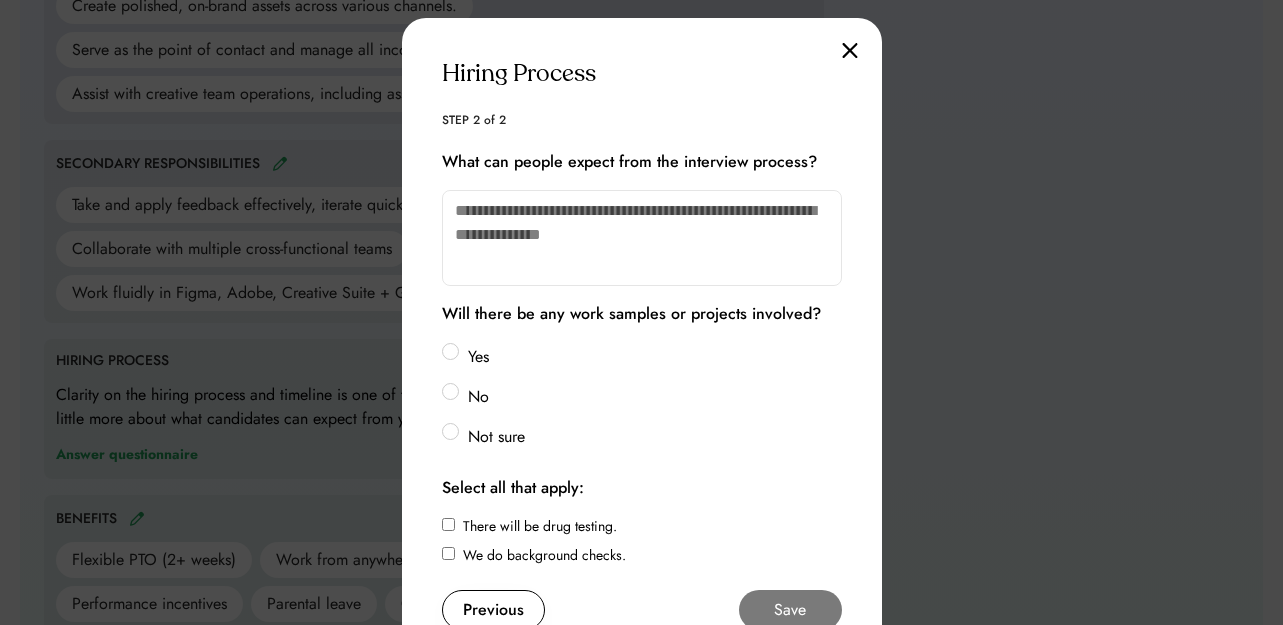 scroll, scrollTop: 1163, scrollLeft: 0, axis: vertical 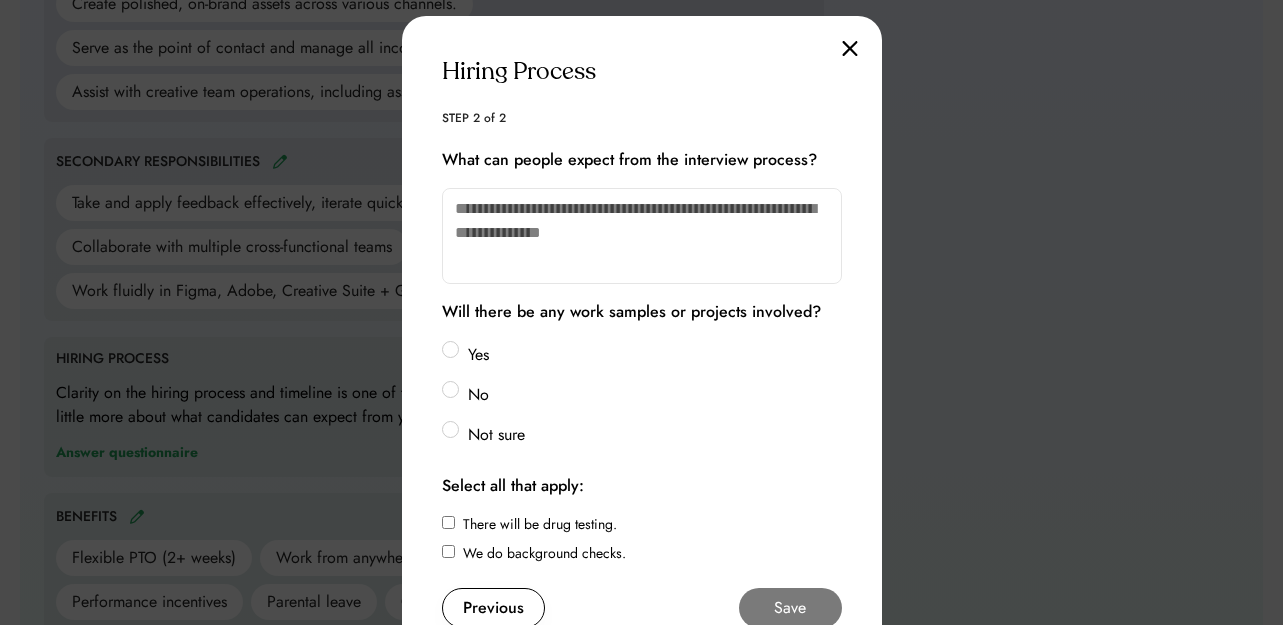 click at bounding box center [850, 48] 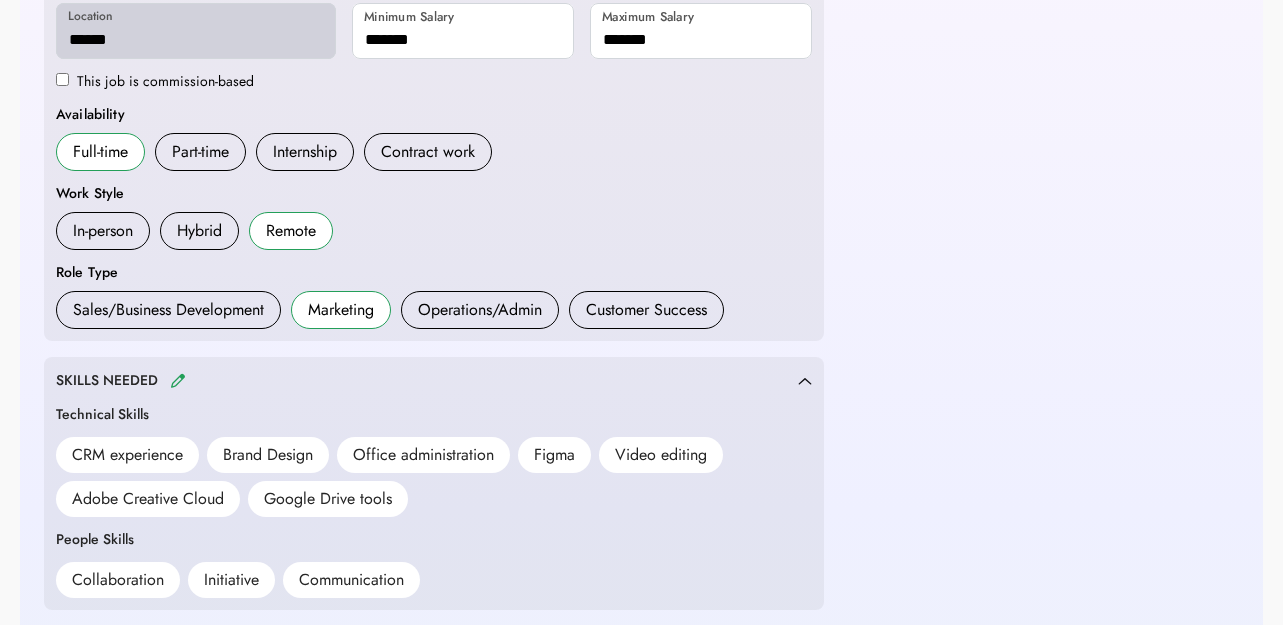 scroll, scrollTop: 0, scrollLeft: 0, axis: both 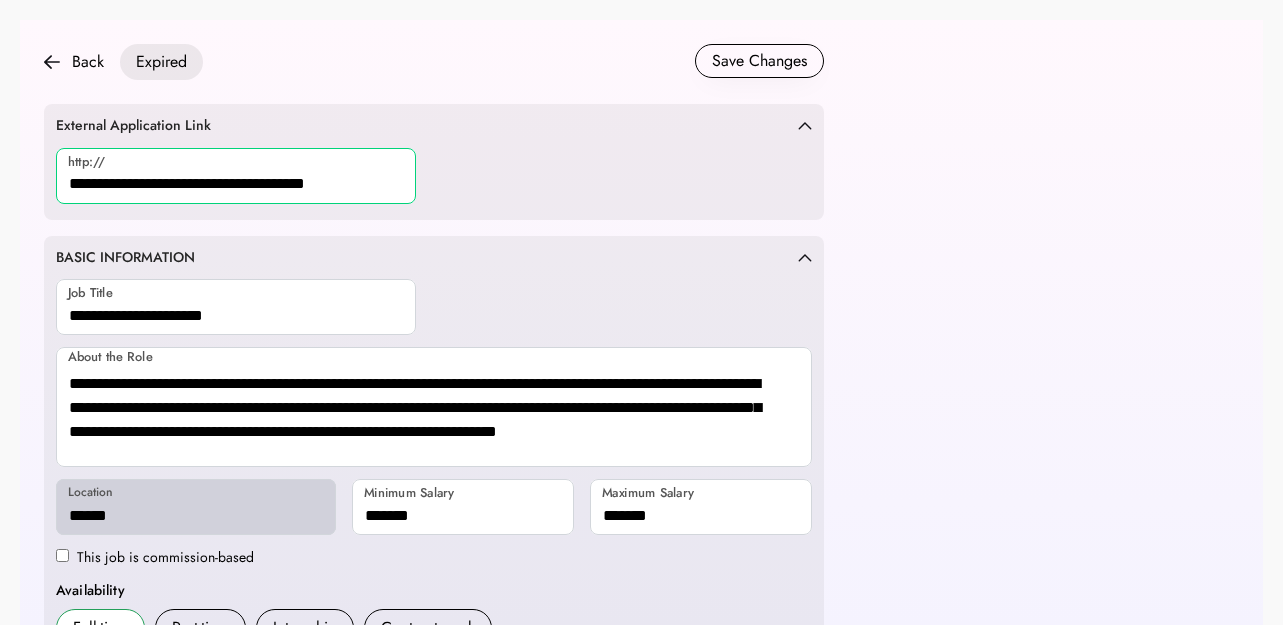 click at bounding box center (236, 176) 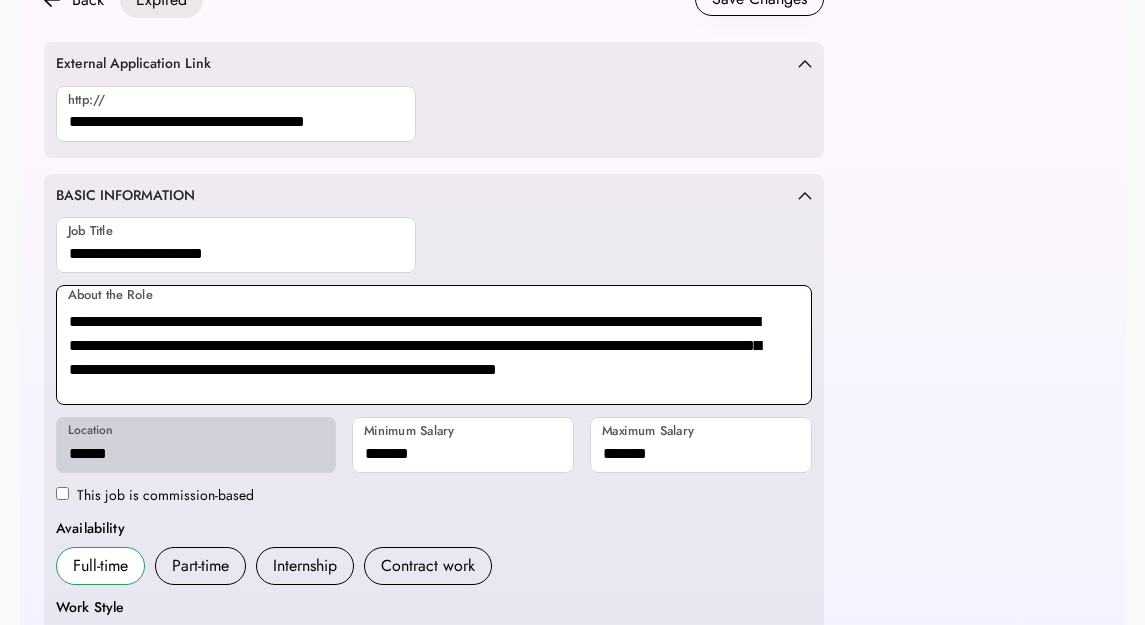 scroll, scrollTop: 0, scrollLeft: 0, axis: both 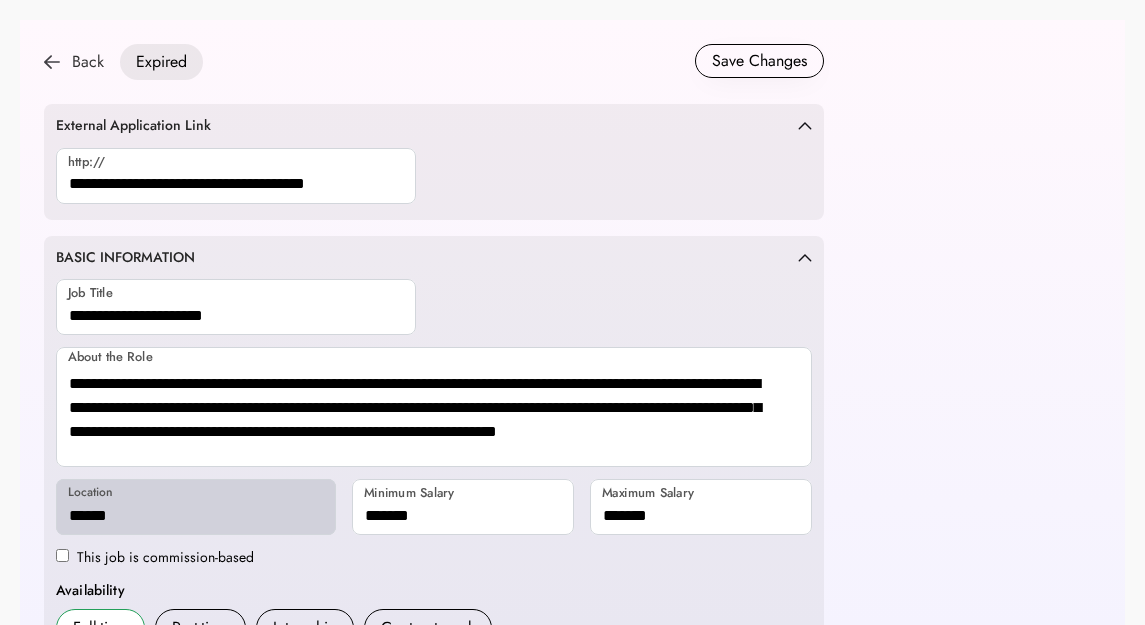 click at bounding box center (52, 62) 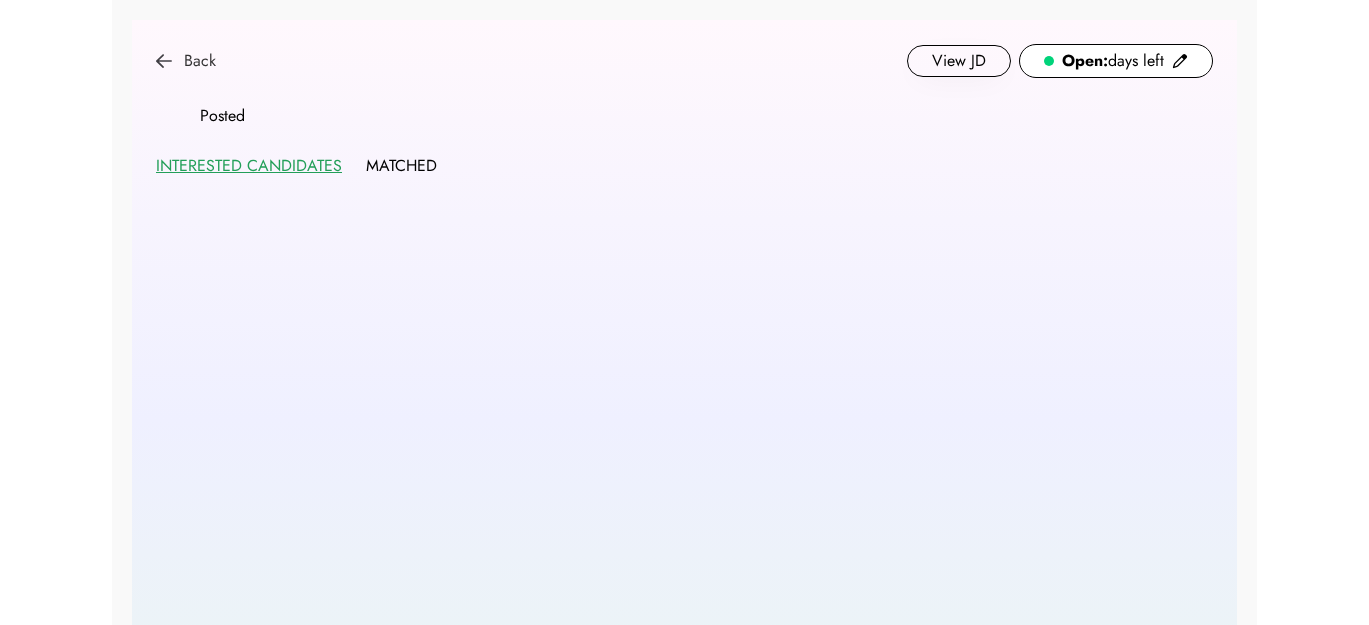 scroll, scrollTop: 0, scrollLeft: 0, axis: both 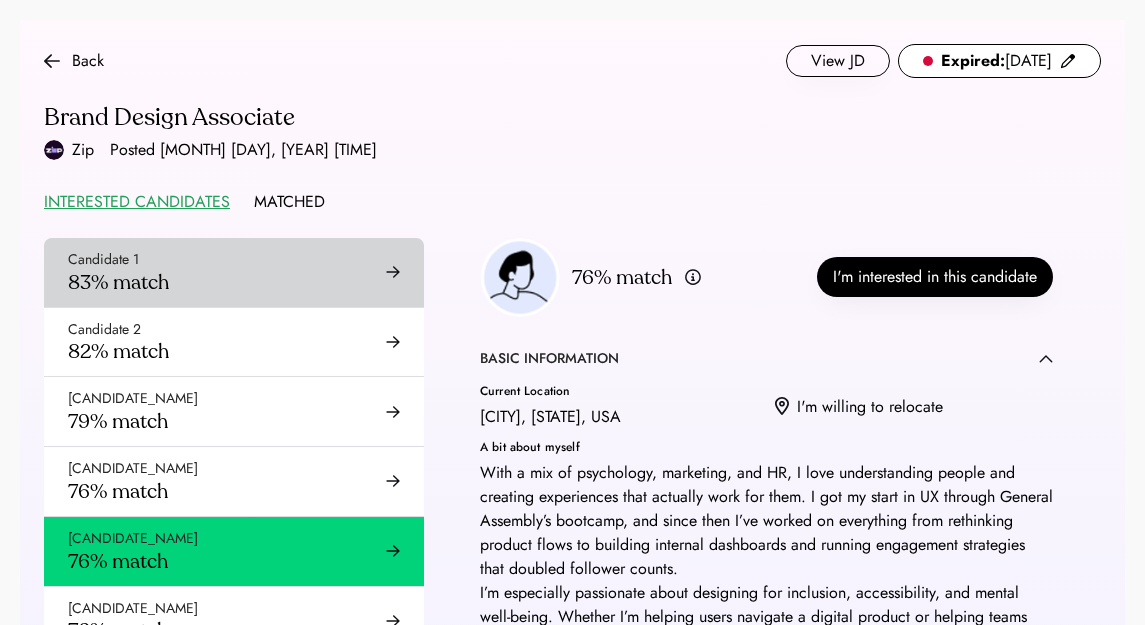 click on "83% match" at bounding box center (118, 282) 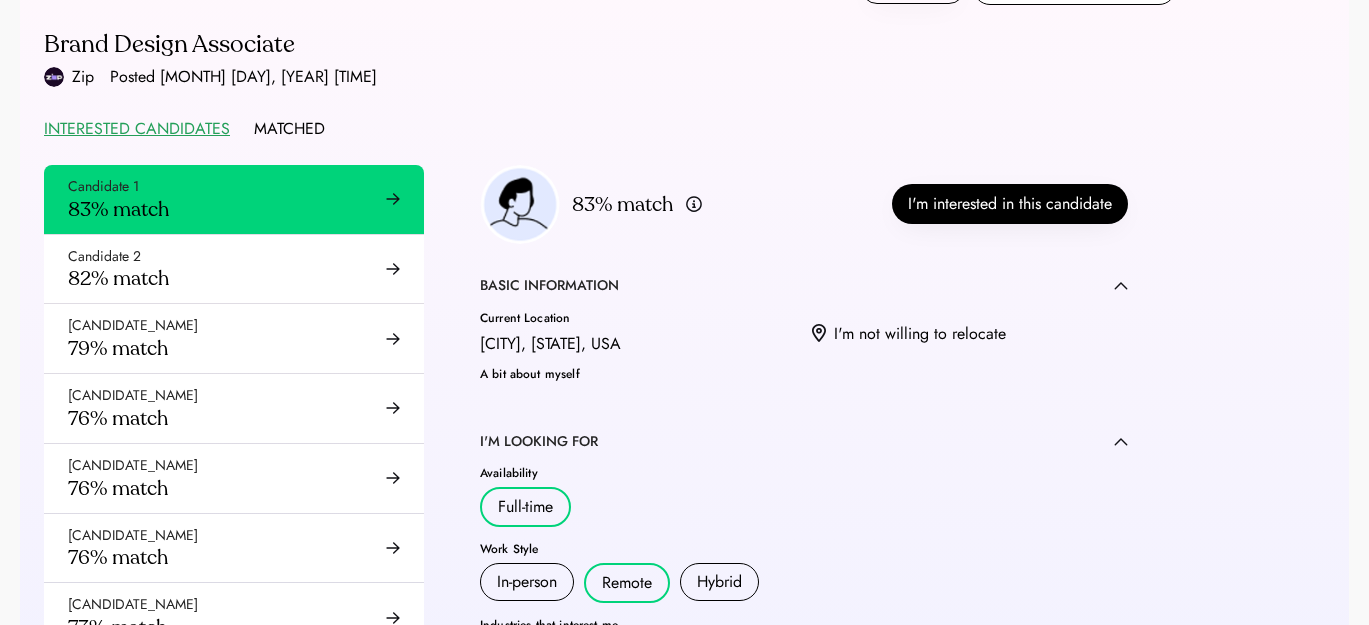 scroll, scrollTop: 82, scrollLeft: 0, axis: vertical 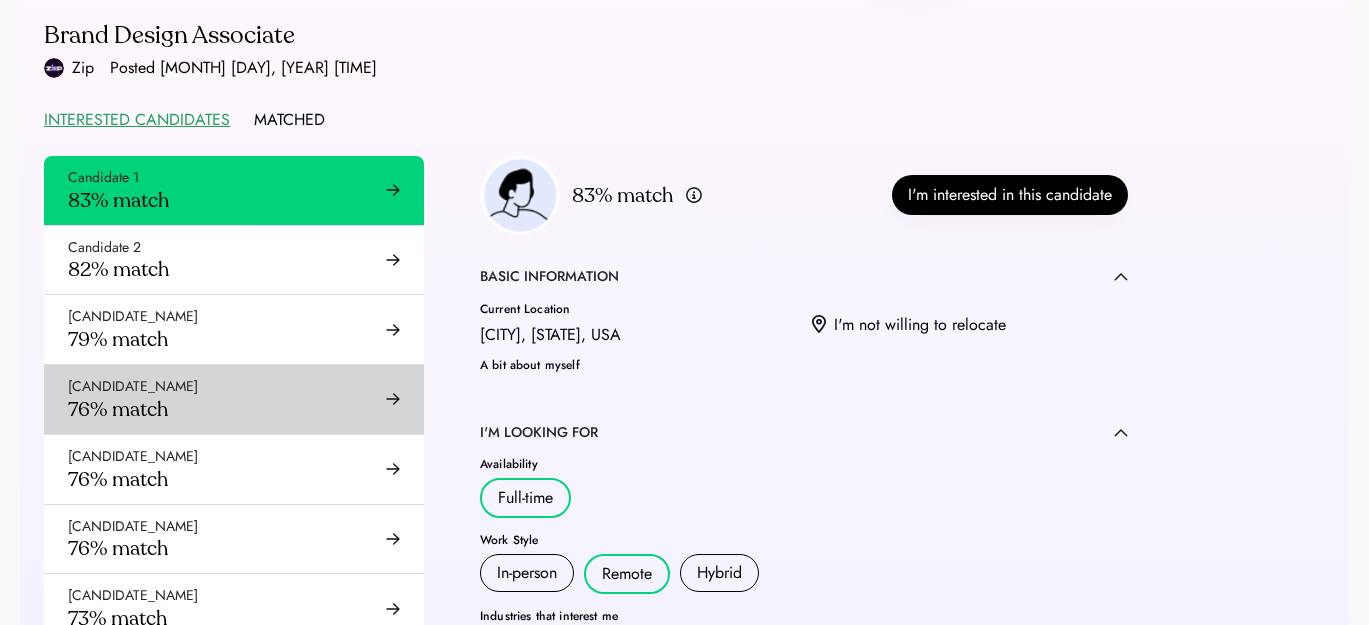 click on "[CANDIDATE_NAME] [PERCENTAGE]% match" at bounding box center (234, 399) 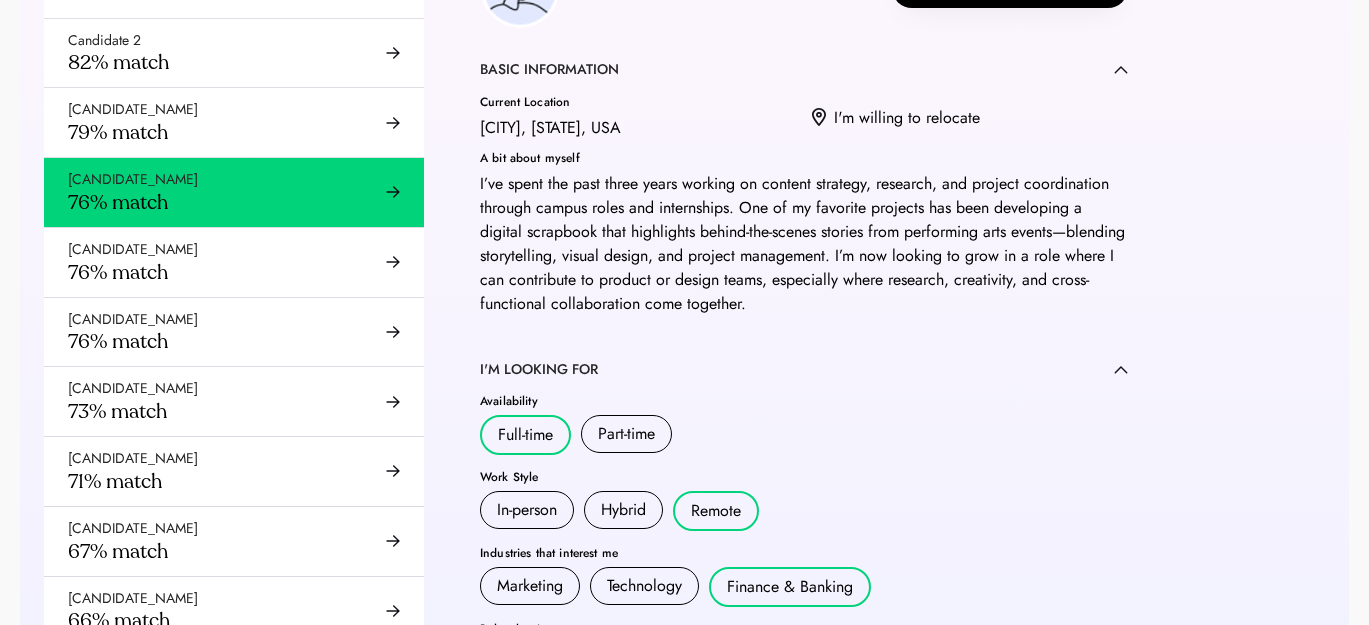 scroll, scrollTop: 290, scrollLeft: 0, axis: vertical 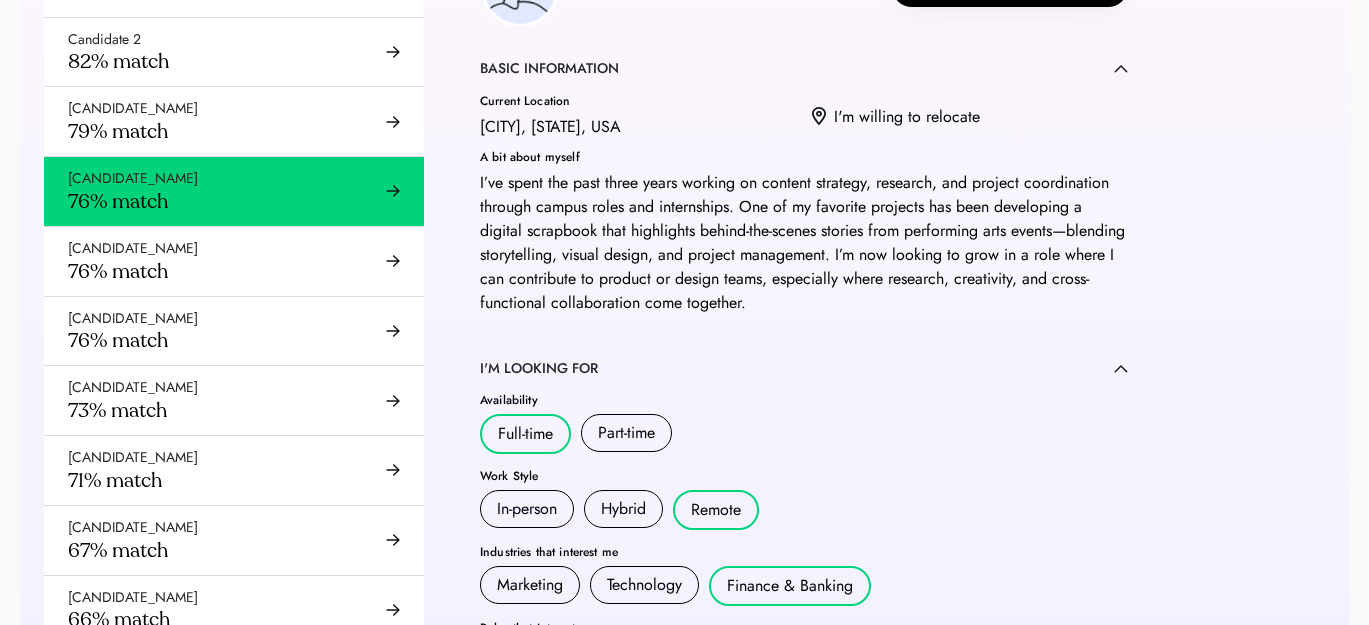 click on "I’ve spent the past three years working on content strategy, research, and project coordination through campus roles and internships. One of my favorite projects has been developing a digital scrapbook that highlights behind-the-scenes stories from performing arts events—blending storytelling, visual design, and project management. I’m now looking to grow in a role where I can contribute to product or design teams, especially where research, creativity, and cross-functional collaboration come together." at bounding box center (804, 243) 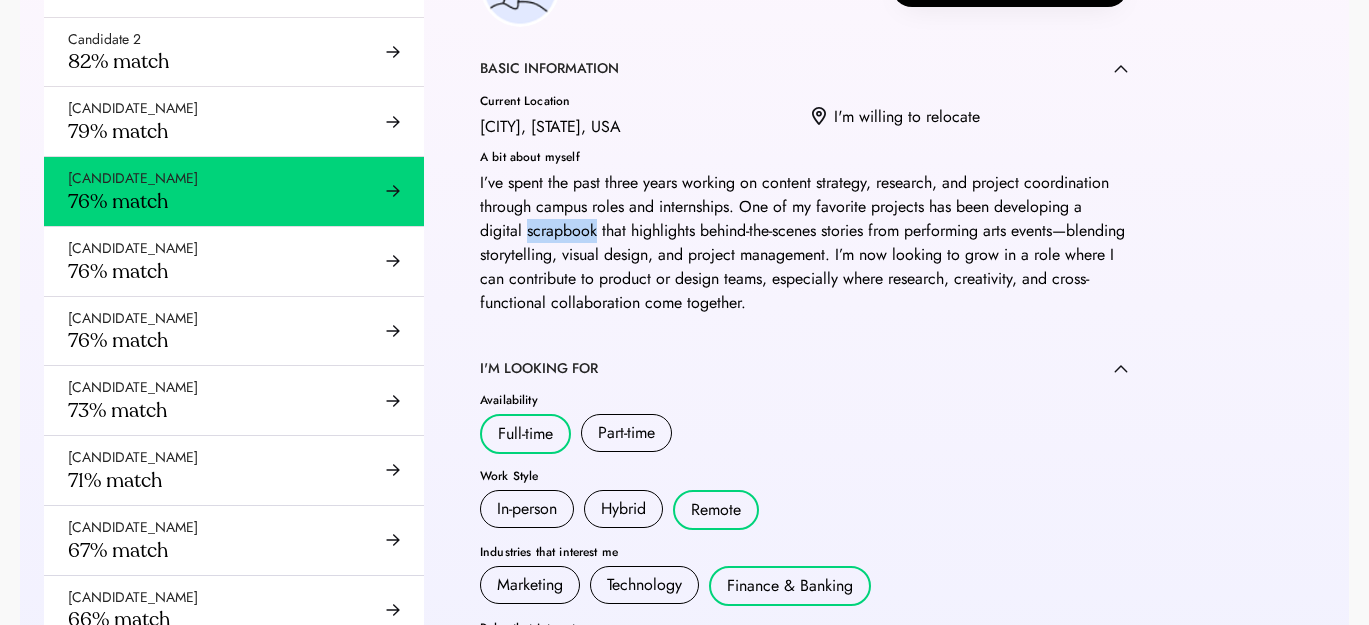 click on "I’ve spent the past three years working on content strategy, research, and project coordination through campus roles and internships. One of my favorite projects has been developing a digital scrapbook that highlights behind-the-scenes stories from performing arts events—blending storytelling, visual design, and project management. I’m now looking to grow in a role where I can contribute to product or design teams, especially where research, creativity, and cross-functional collaboration come together." at bounding box center (804, 243) 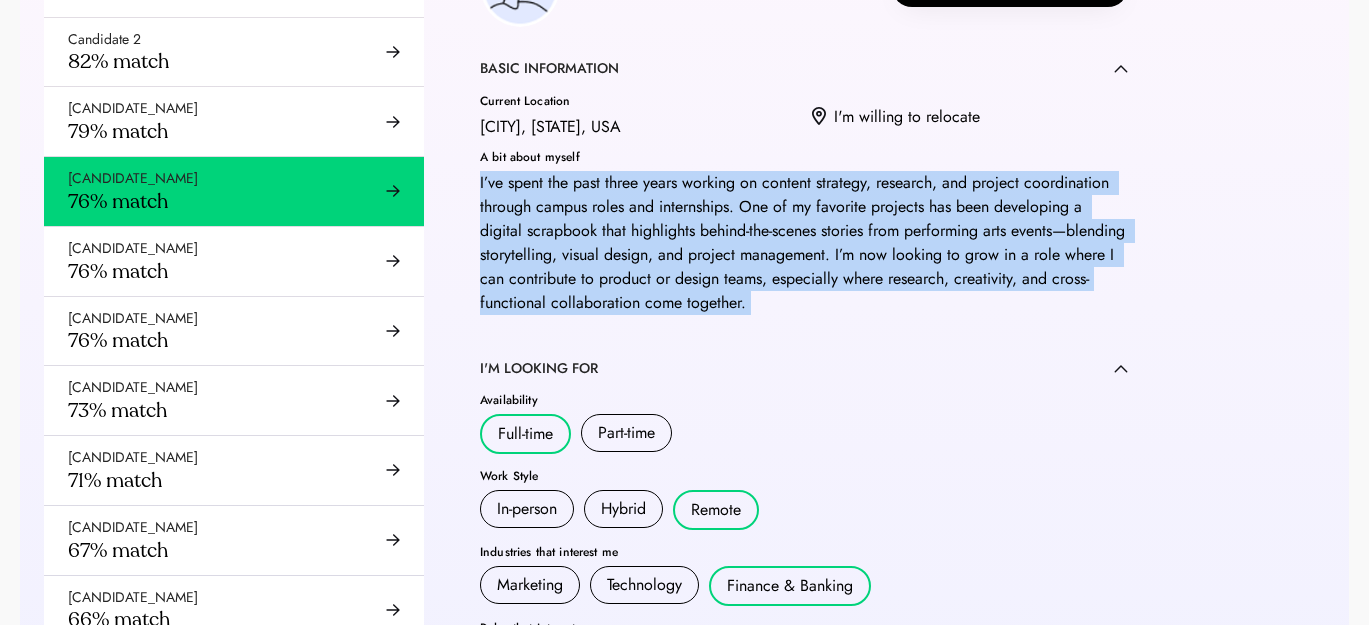 click on "I’ve spent the past three years working on content strategy, research, and project coordination through campus roles and internships. One of my favorite projects has been developing a digital scrapbook that highlights behind-the-scenes stories from performing arts events—blending storytelling, visual design, and project management. I’m now looking to grow in a role where I can contribute to product or design teams, especially where research, creativity, and cross-functional collaboration come together." at bounding box center (804, 243) 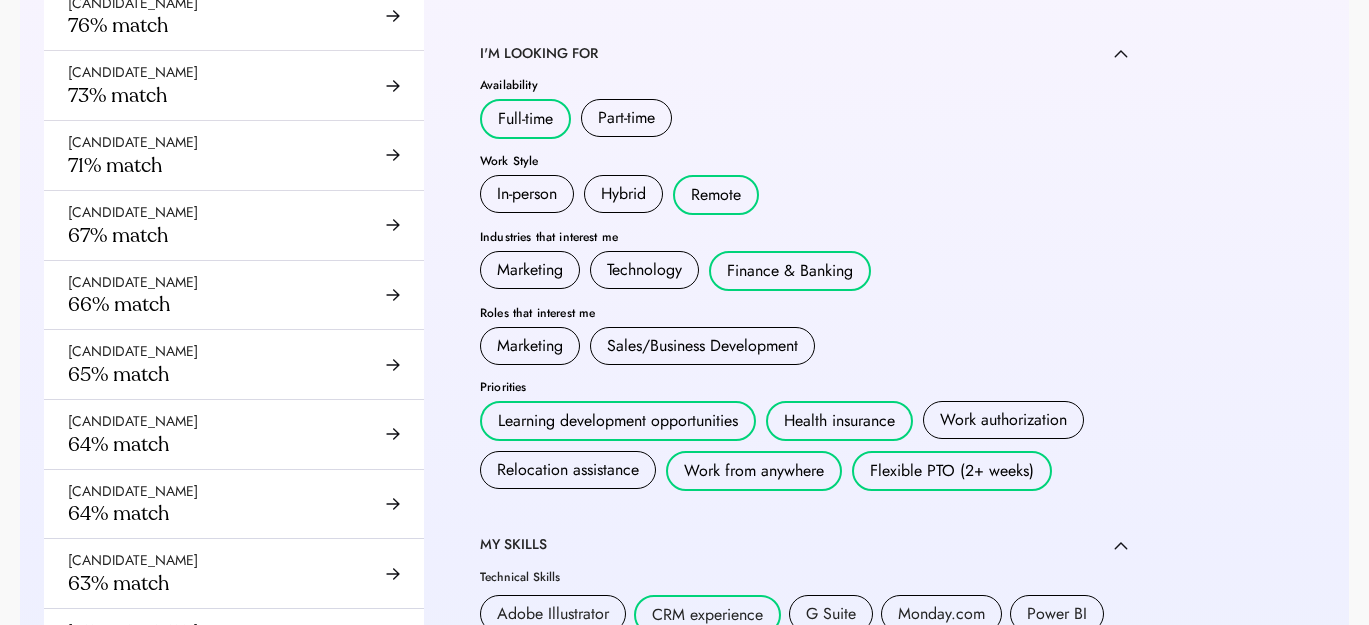 scroll, scrollTop: 619, scrollLeft: 0, axis: vertical 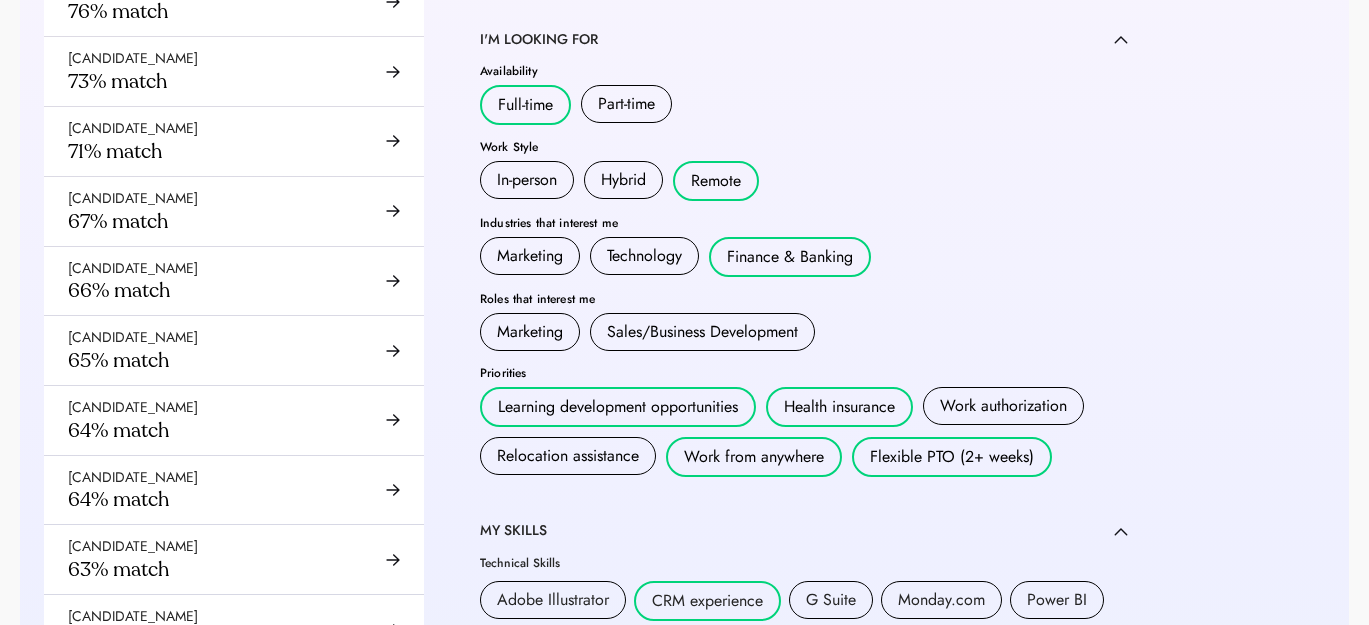 click on "Priorities" at bounding box center (804, 373) 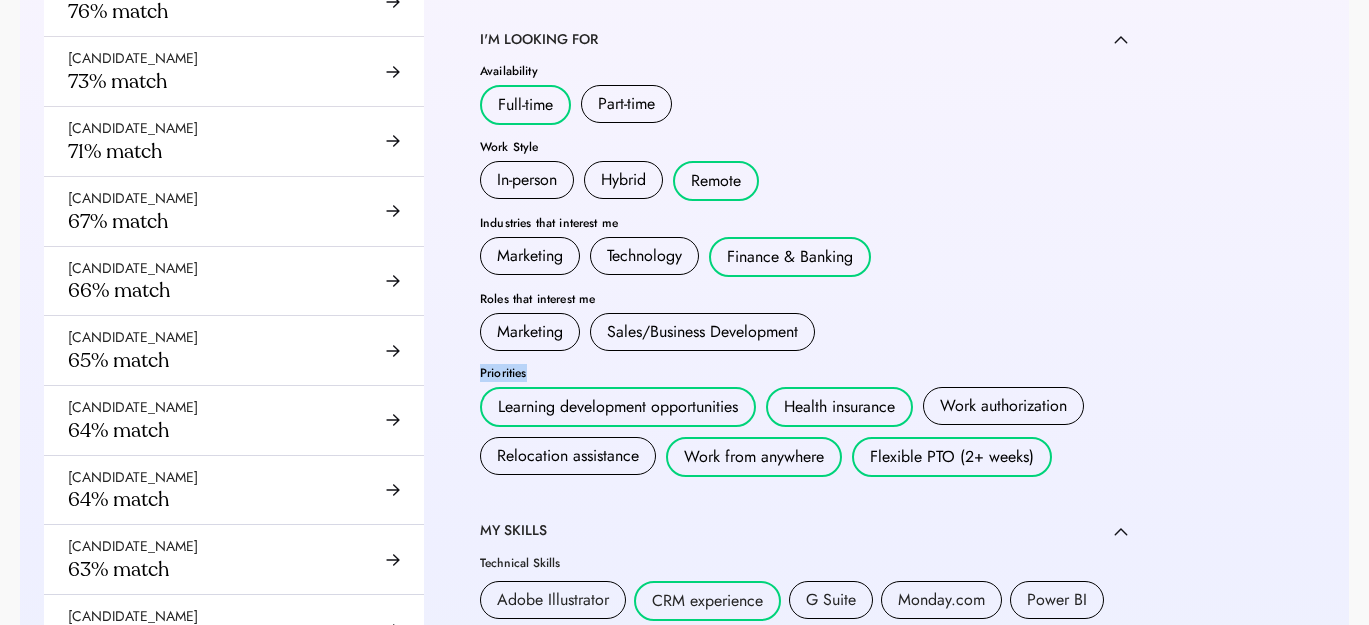 click on "Priorities" at bounding box center (804, 373) 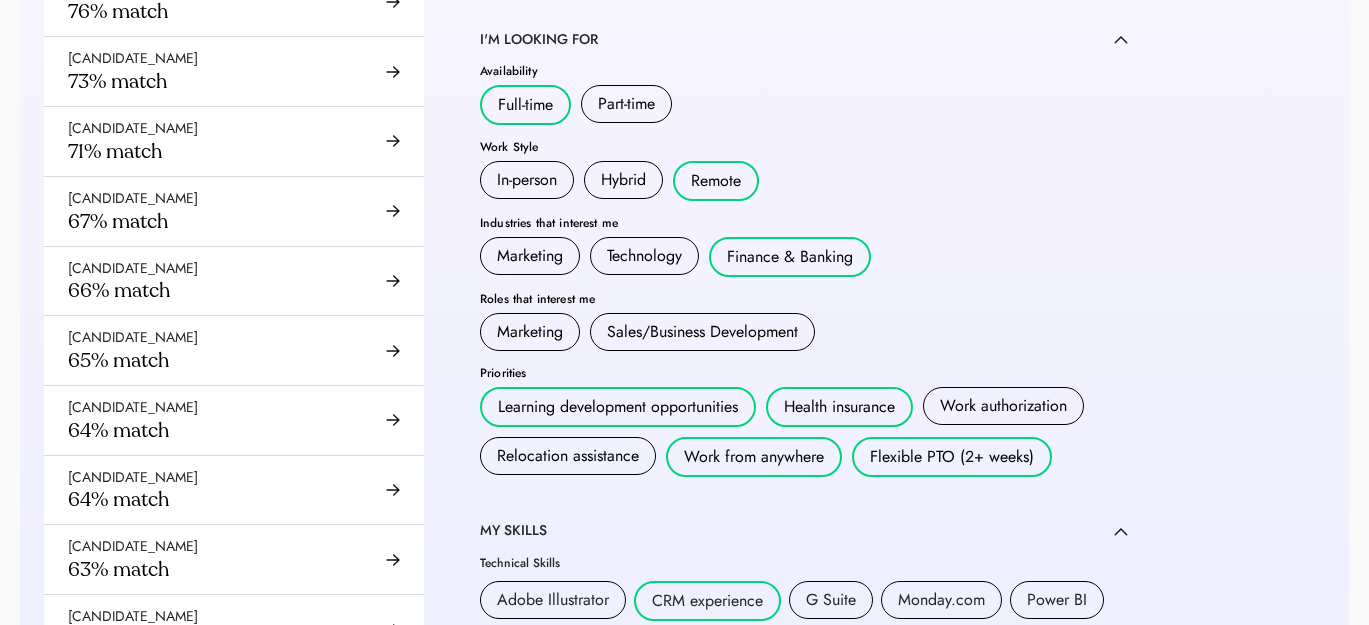 click on "BASIC INFORMATION Current Location [CITY], [STATE], USA I'm willing to relocate A bit about myself I’ve spent the past three years working on content strategy, research, and project coordination through campus roles and internships. One of my favorite projects has been developing a digital scrapbook that highlights behind-the-scenes stories from performing arts events—blending storytelling, visual design, and project management. I’m now looking to grow in a role where I can contribute to product or design teams, especially where research, creativity, and cross-functional collaboration come together. I'M LOOKING FOR Availability Full-time Part-time Work Style In-person Hybrid Remote Industries that interest me Marketing Technology Finance & Banking Roles that interest me Marketing Sales/Business Development Operations/Admin Priorities Learning development opportunities Health insurance Work authorization Relocation assistance Work from anywhere Flexible PTO (2+ weeks) MY SKILLS Technical Skills G Suite" at bounding box center (804, 680) 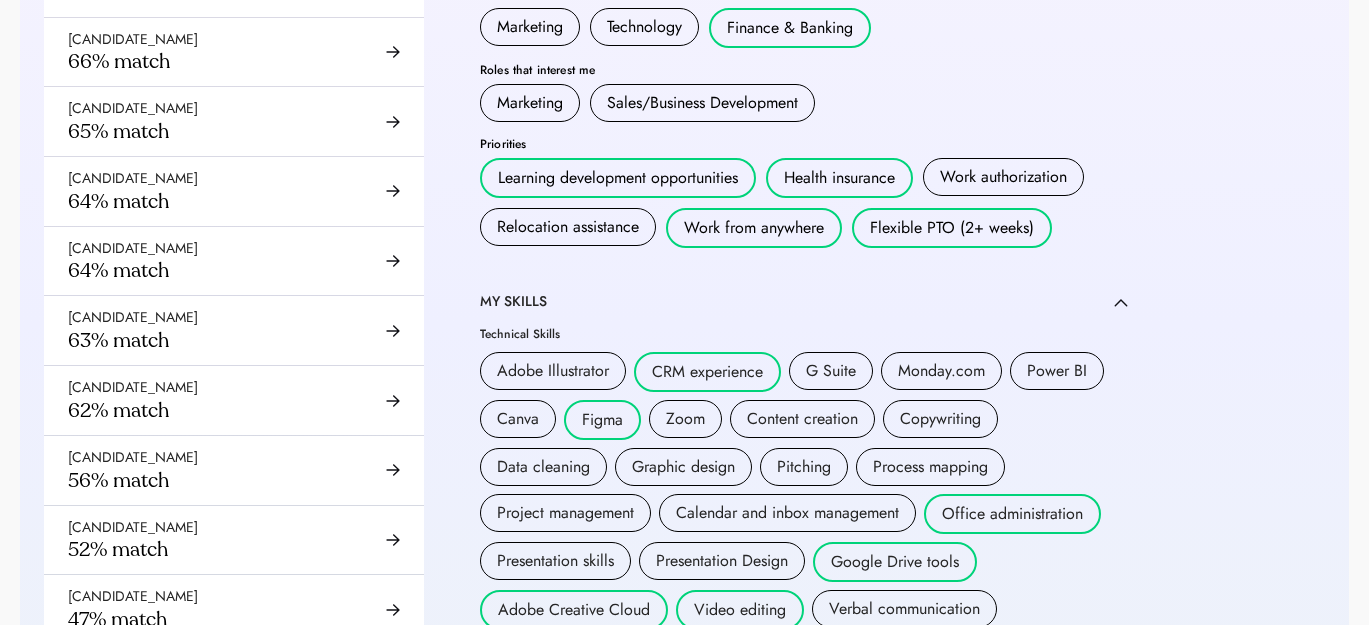 scroll, scrollTop: 873, scrollLeft: 0, axis: vertical 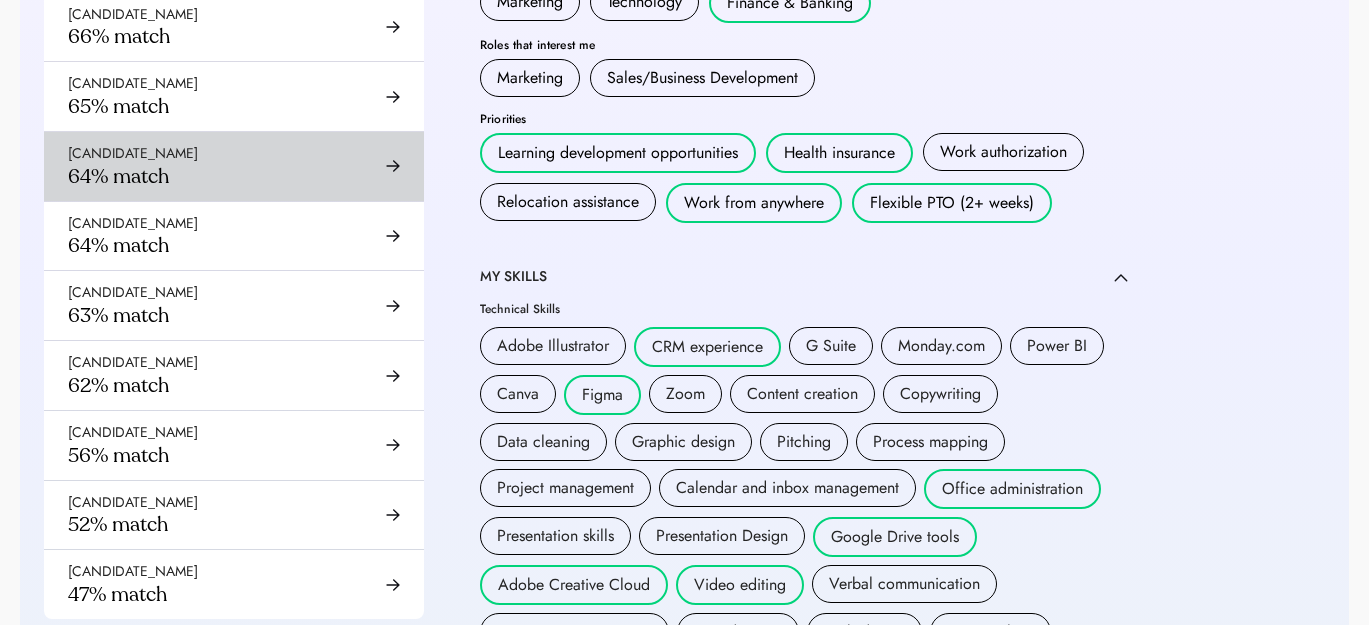 click on "[CANDIDATE_NAME] [PERCENTAGE]% match" at bounding box center (234, 166) 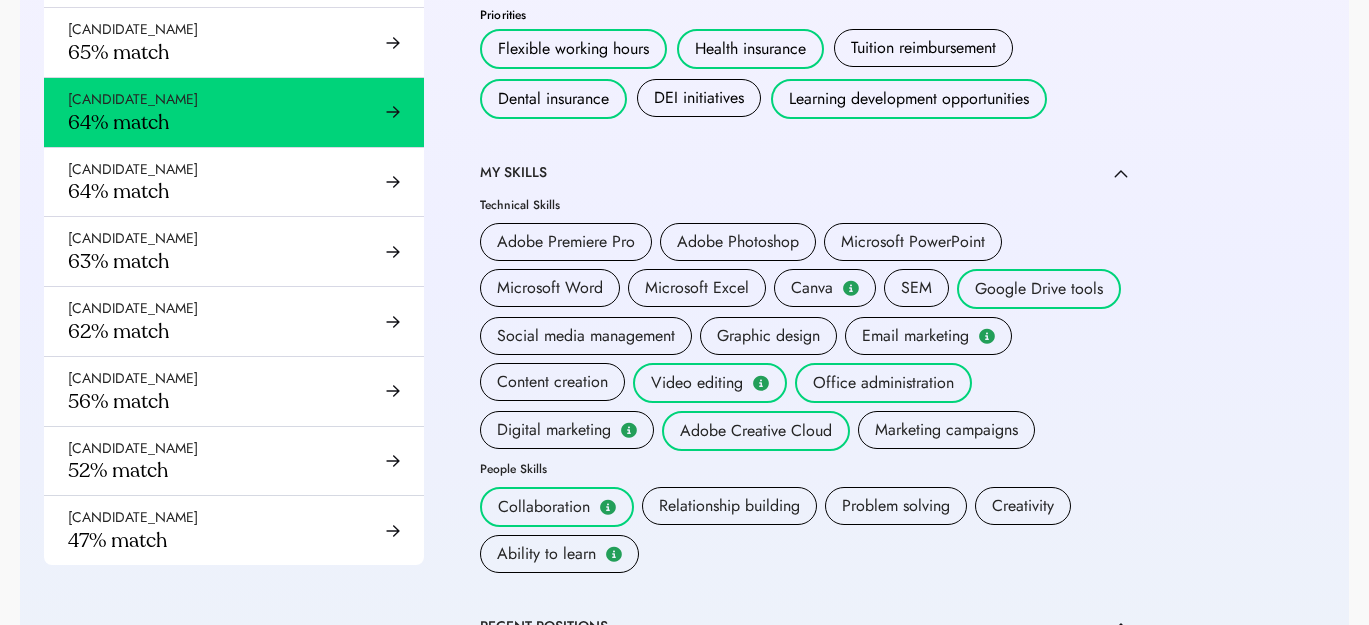 scroll, scrollTop: 934, scrollLeft: 0, axis: vertical 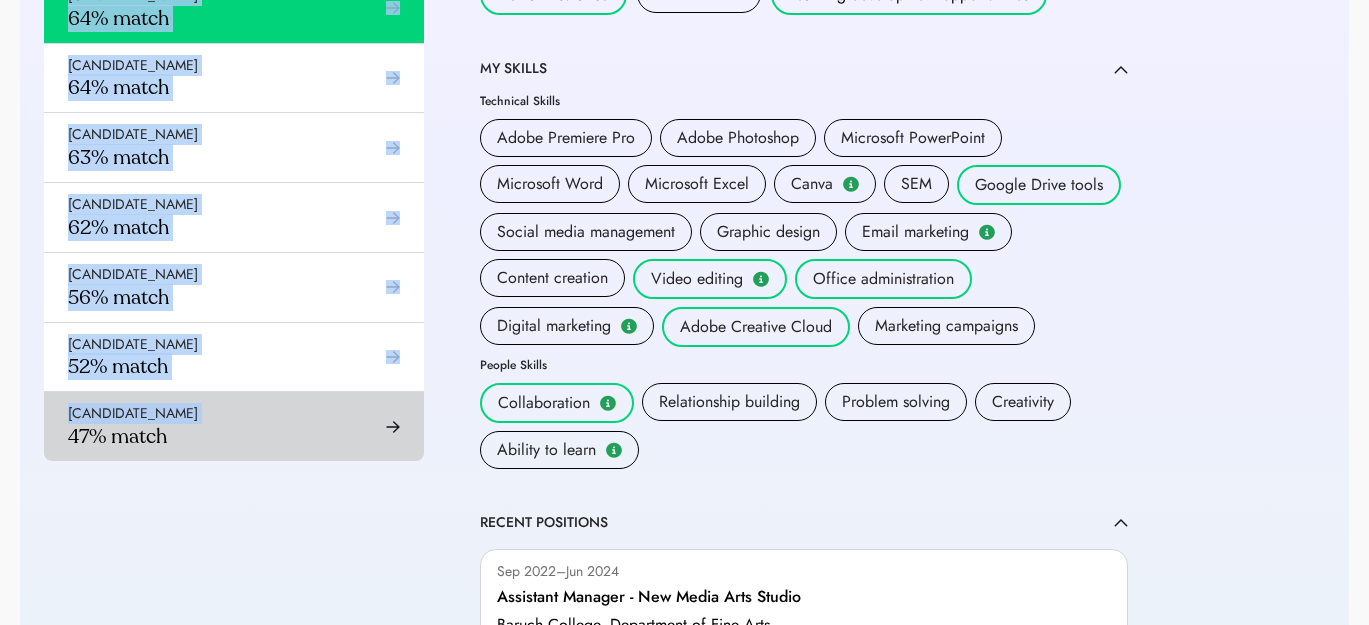 drag, startPoint x: 3, startPoint y: 426, endPoint x: 44, endPoint y: 428, distance: 41.04875 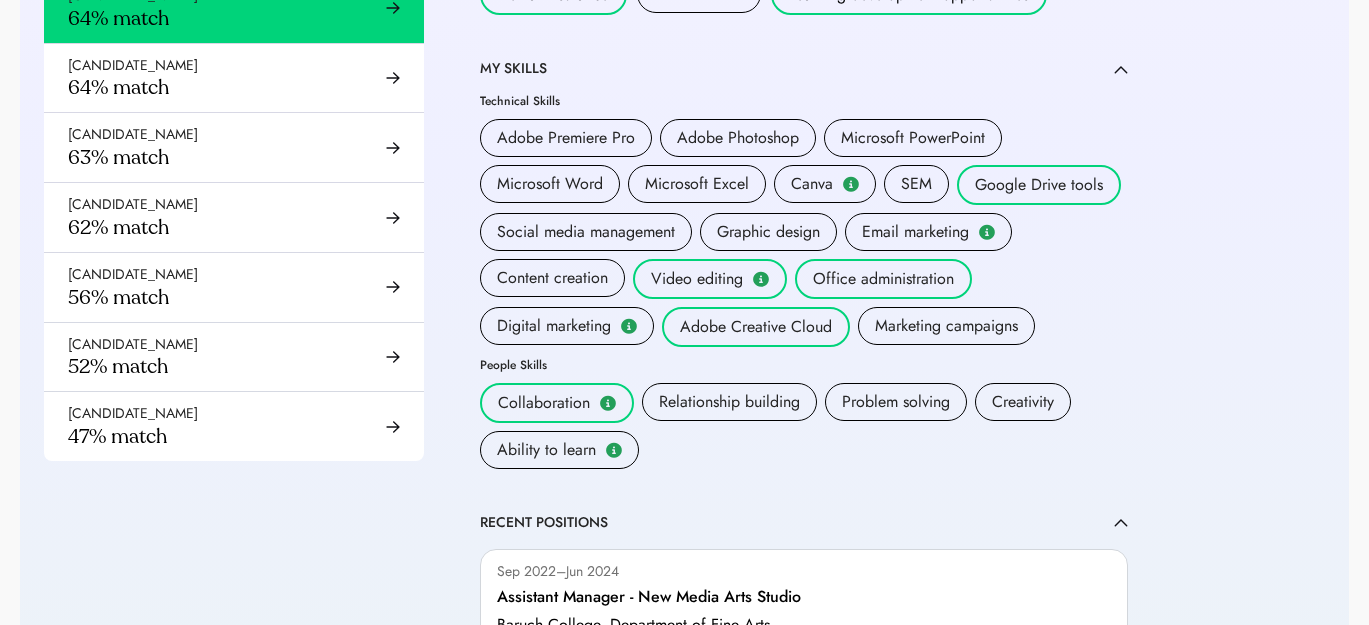 click on "Candidate 1 [PERCENTAGE]% match Candidate 2 [PERCENTAGE]% match Candidate 3 [PERCENTAGE]% match Candidate 4 [PERCENTAGE]% match Candidate 5 [PERCENTAGE]% match Candidate 6 [PERCENTAGE]% match Candidate 7 [PERCENTAGE]% match Candidate 8 [PERCENTAGE]% match Candidate 9 [PERCENTAGE]% match Candidate 10 [PERCENTAGE]% match Candidate 11 [PERCENTAGE]% match Candidate 12 [PERCENTAGE]% match Candidate 13 [PERCENTAGE]% match Candidate 14 [PERCENTAGE]% match Candidate 15 [PERCENTAGE]% match Candidate 16 [PERCENTAGE]% match Candidate 17 [PERCENTAGE]% match Candidate 18 [PERCENTAGE]% match [PERCENTAGE]% match I'm interested in this candidate BASIC INFORMATION Current Location [CITY], [STATE], USA I'm not willing to relocate A bit about myself I'm a Baruch College graduate with a degree in Business Communications and a minor in New Media Arts. I’m a Digital Marketing Fellow at COOP, engaging in networking events, career readiness workshops, and various lessons involving SEO, SEM, and Paid Social. My experience spans marketing, office administration, and developing creative content. I'M LOOKING FOR Availability Full-time Part-time Internship Work Style In-person Hybrid Remote Industries that interest me Canva" at bounding box center (610, 271) 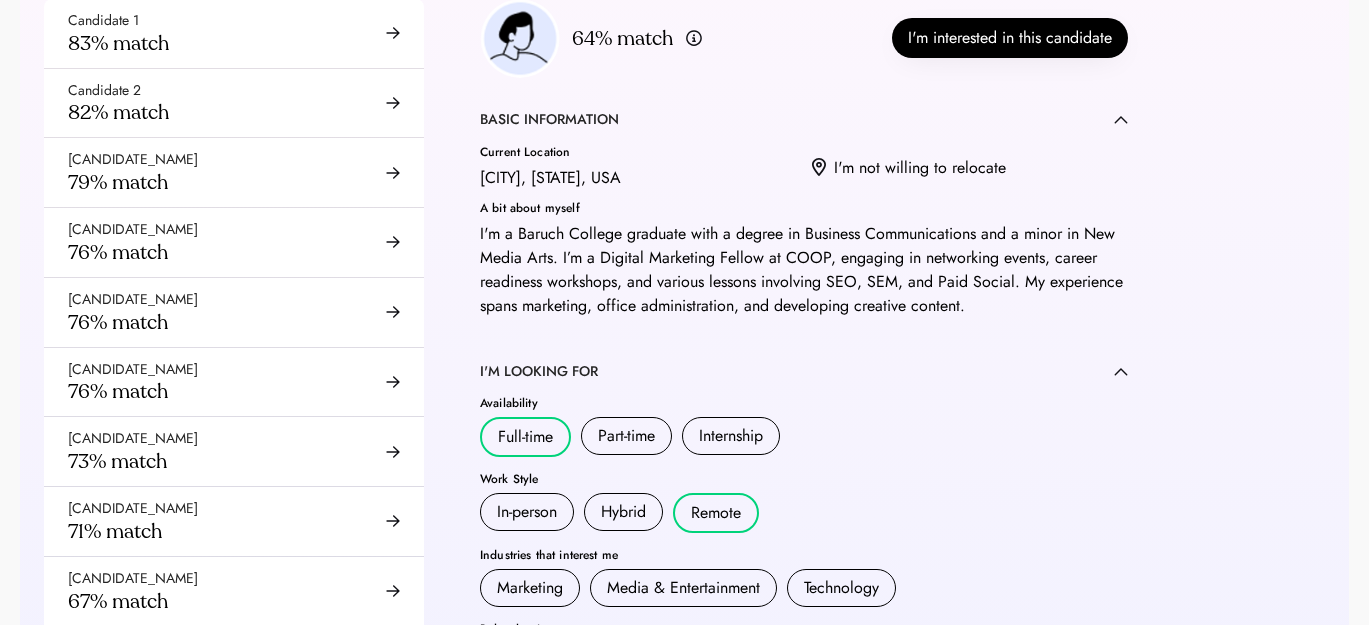 scroll, scrollTop: 0, scrollLeft: 0, axis: both 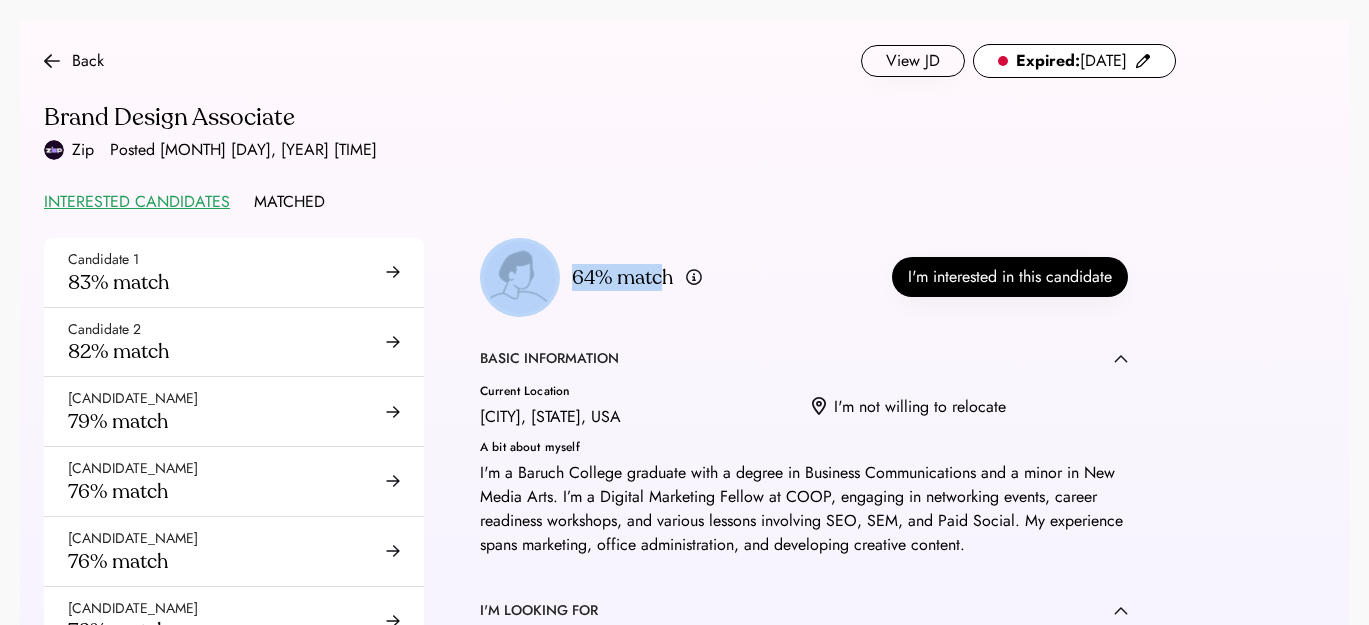 drag, startPoint x: 666, startPoint y: 277, endPoint x: 554, endPoint y: 273, distance: 112.0714 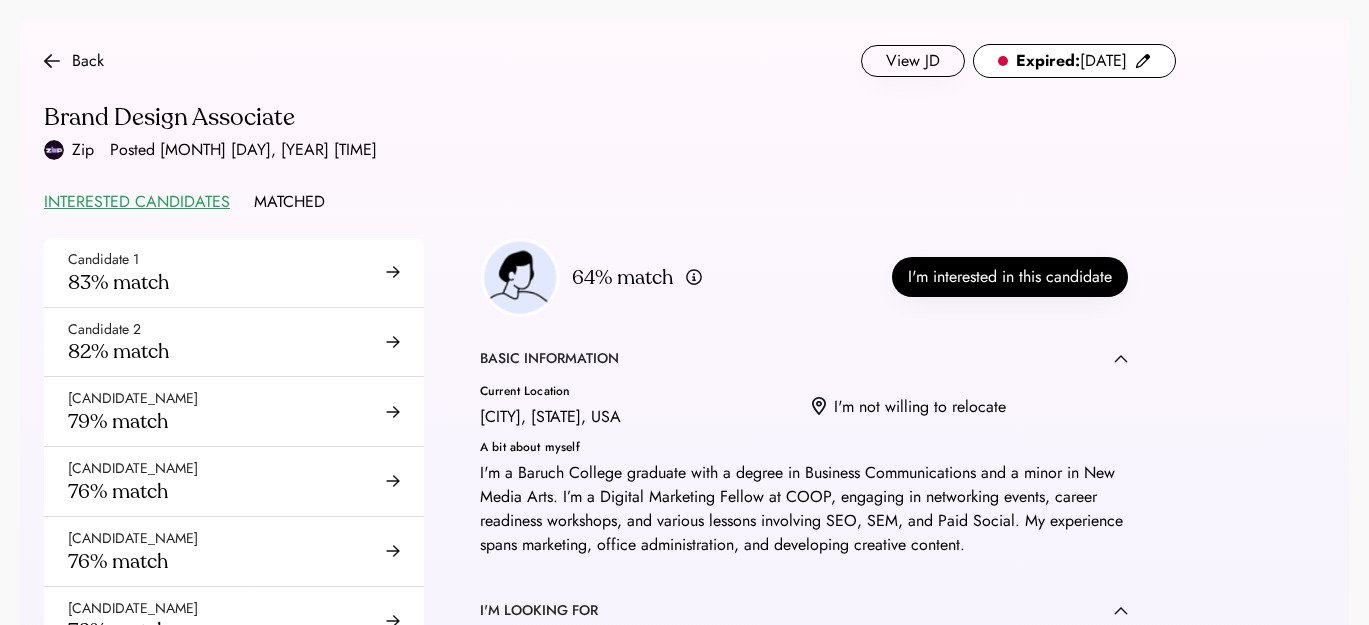click on "Current Location" at bounding box center [638, 391] 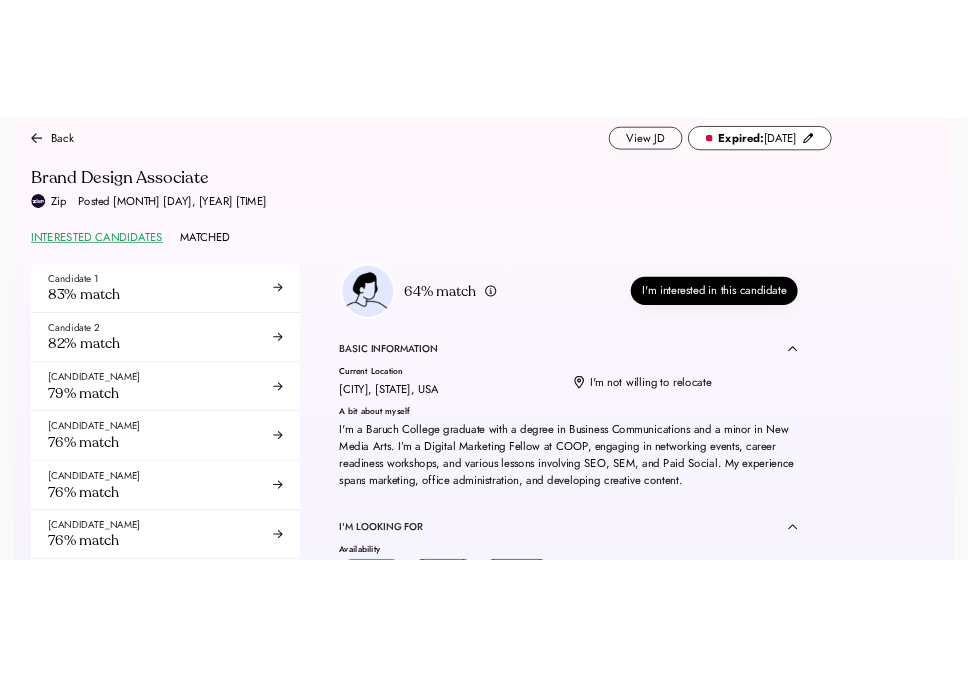 scroll, scrollTop: 0, scrollLeft: 0, axis: both 